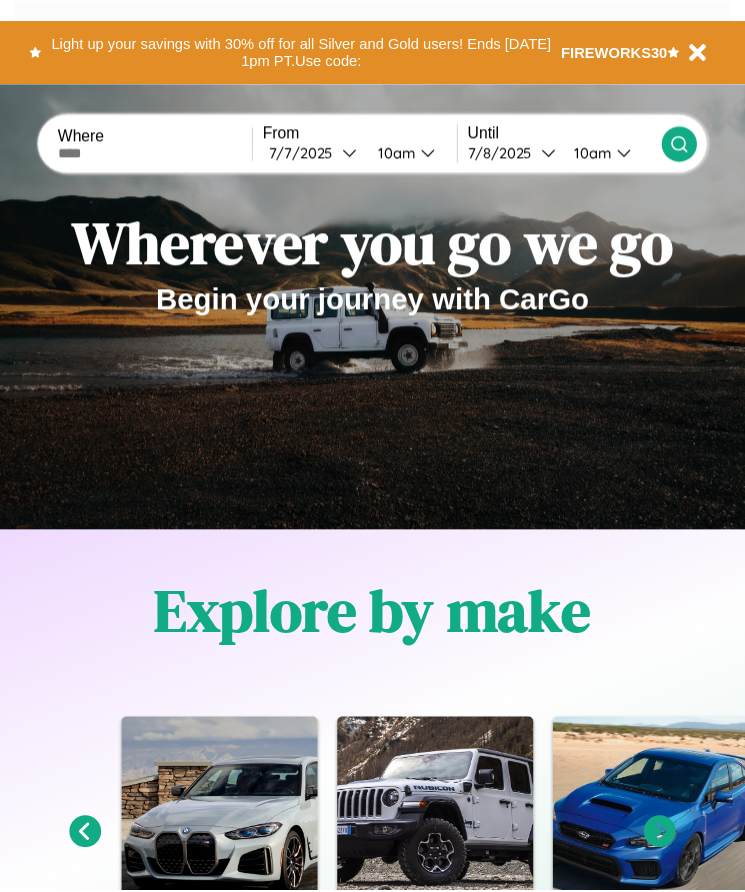 scroll, scrollTop: 0, scrollLeft: 0, axis: both 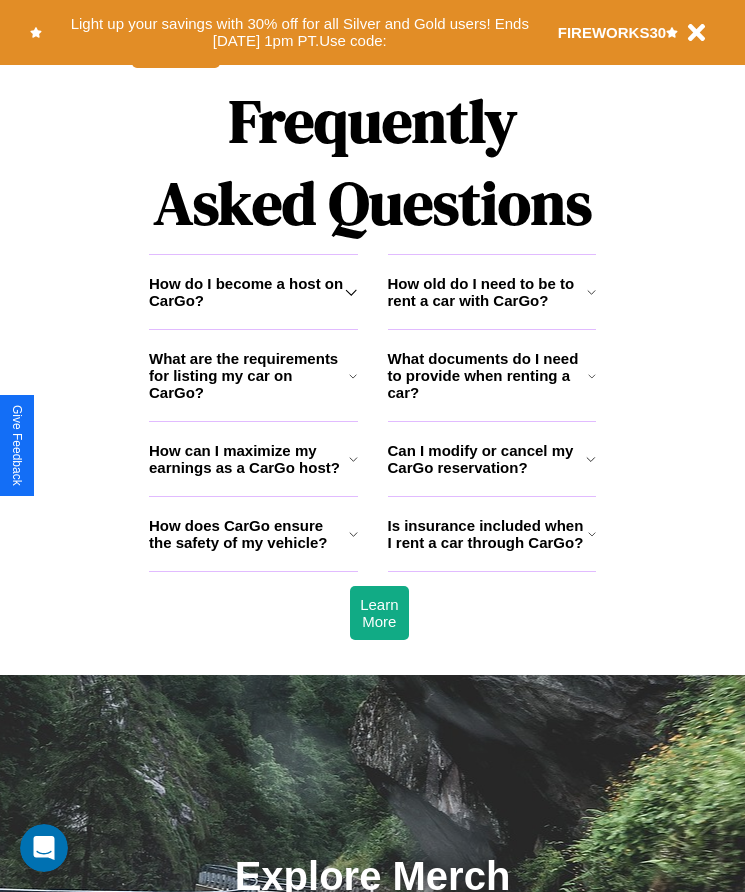 click on "How can I maximize my earnings as a CarGo host?" at bounding box center [249, 459] 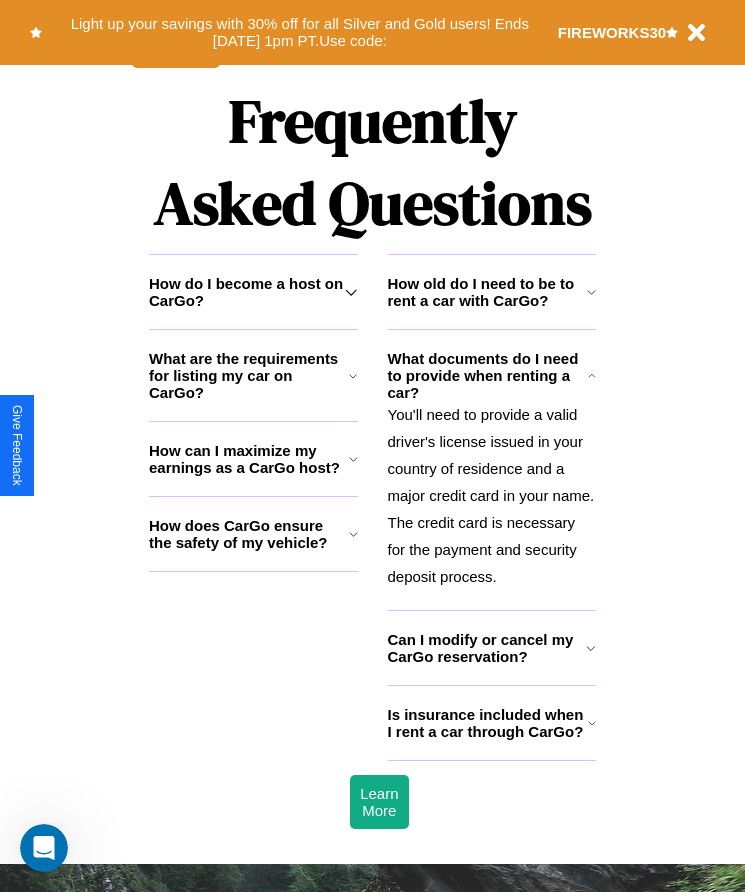 click on "How old do I need to be to rent a car with CarGo?" at bounding box center [487, 292] 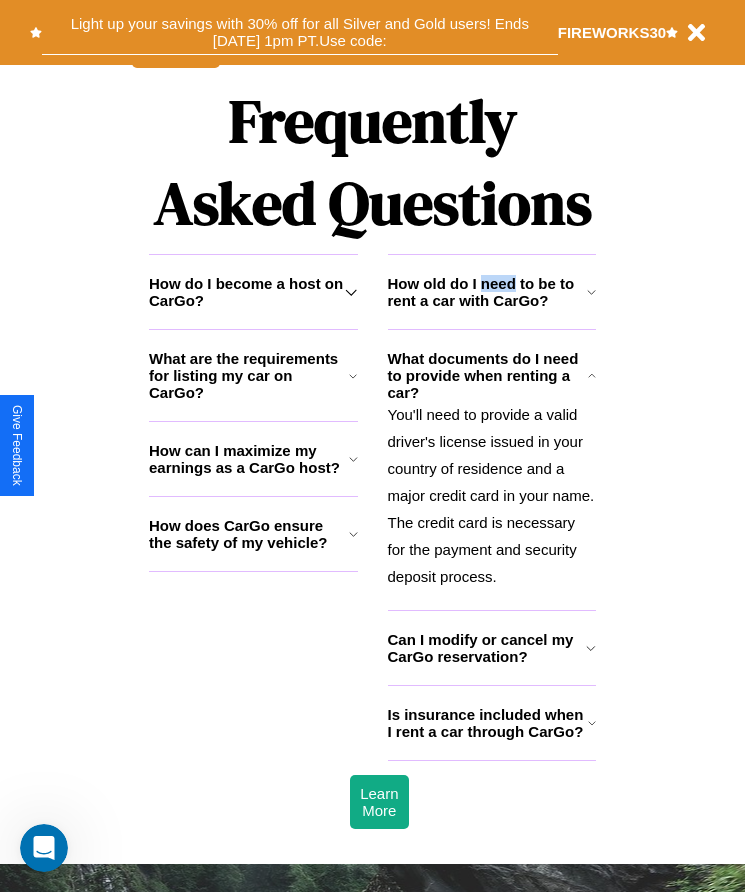 click on "Light up your savings with 30% off for all Silver and Gold users! Ends [DATE] 1pm PT.  Use code:" at bounding box center [300, 32] 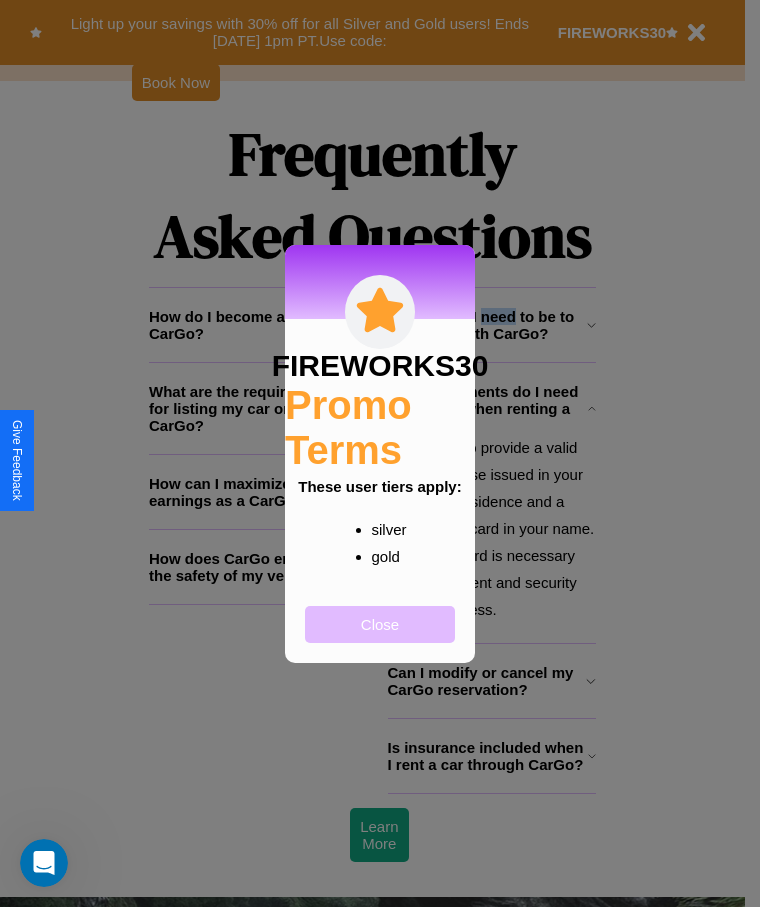 click on "Close" at bounding box center [380, 624] 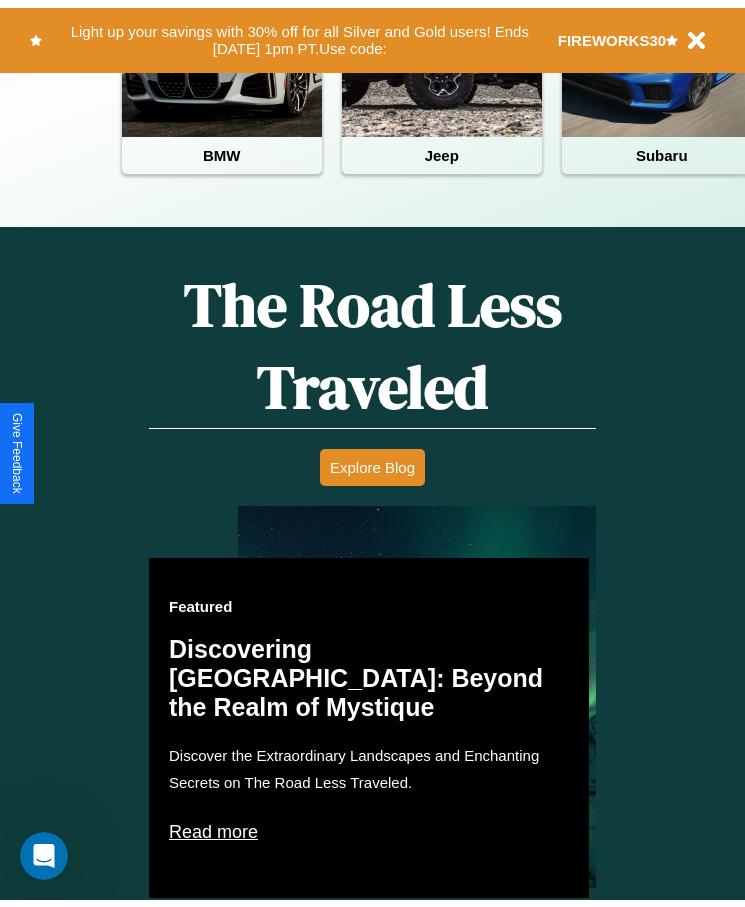 scroll, scrollTop: 0, scrollLeft: 0, axis: both 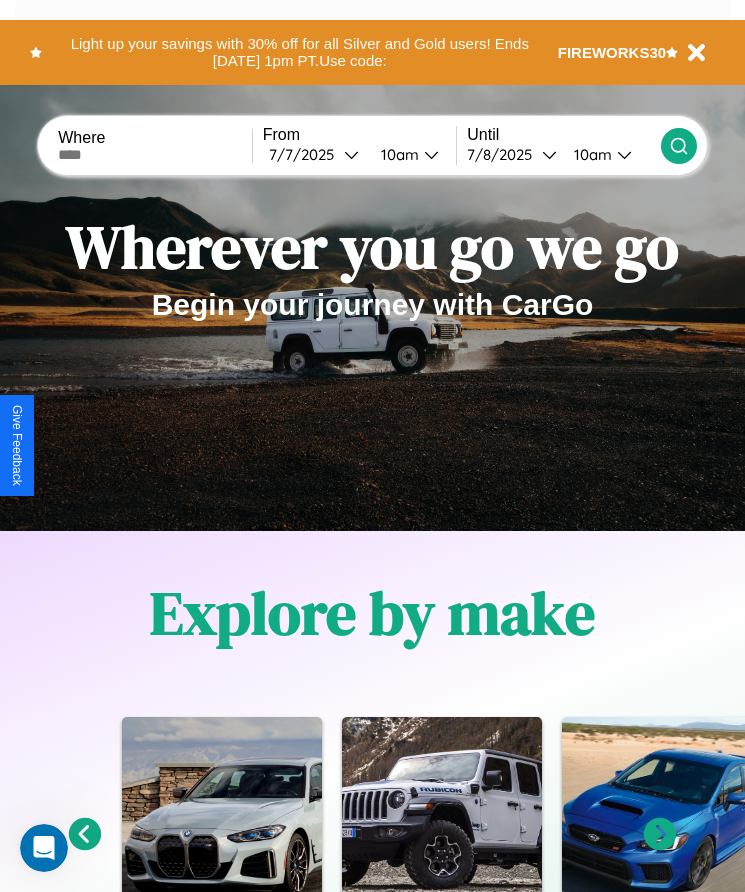 click at bounding box center (155, 155) 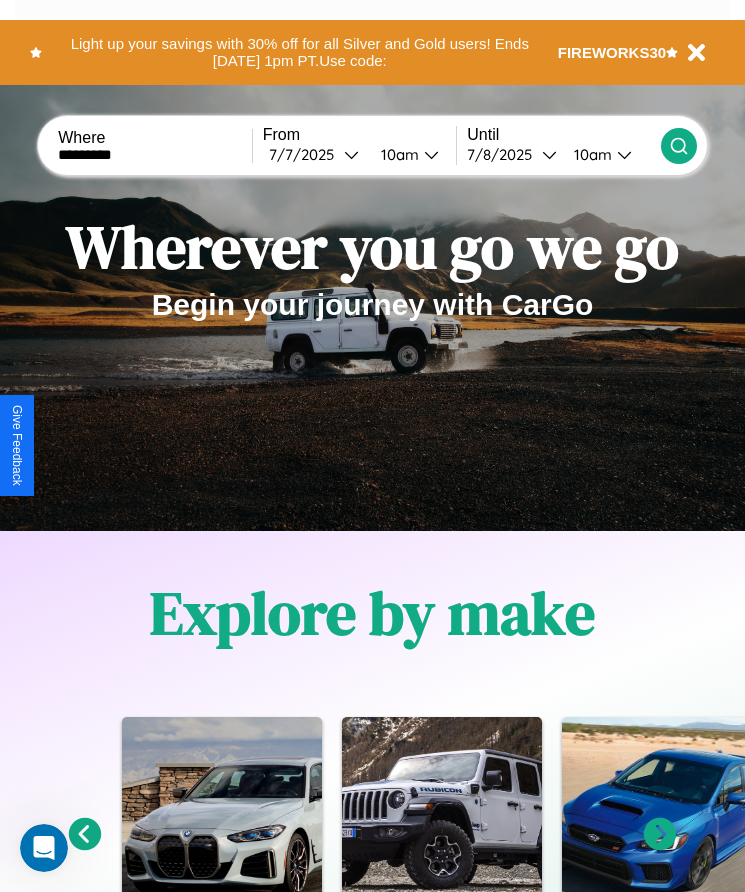 type on "*********" 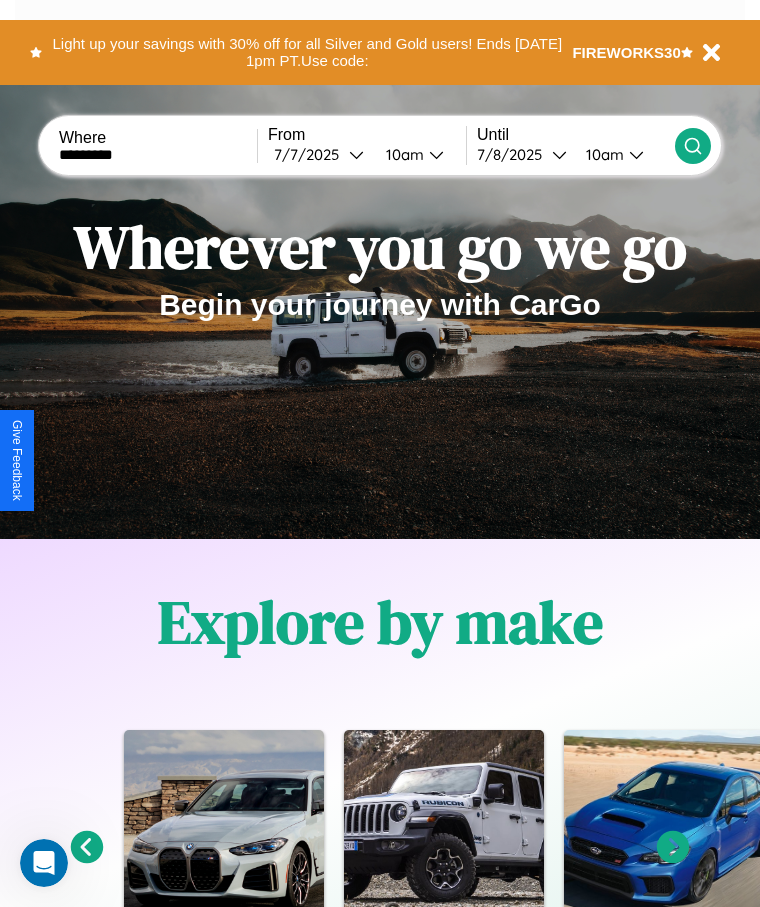 select on "*" 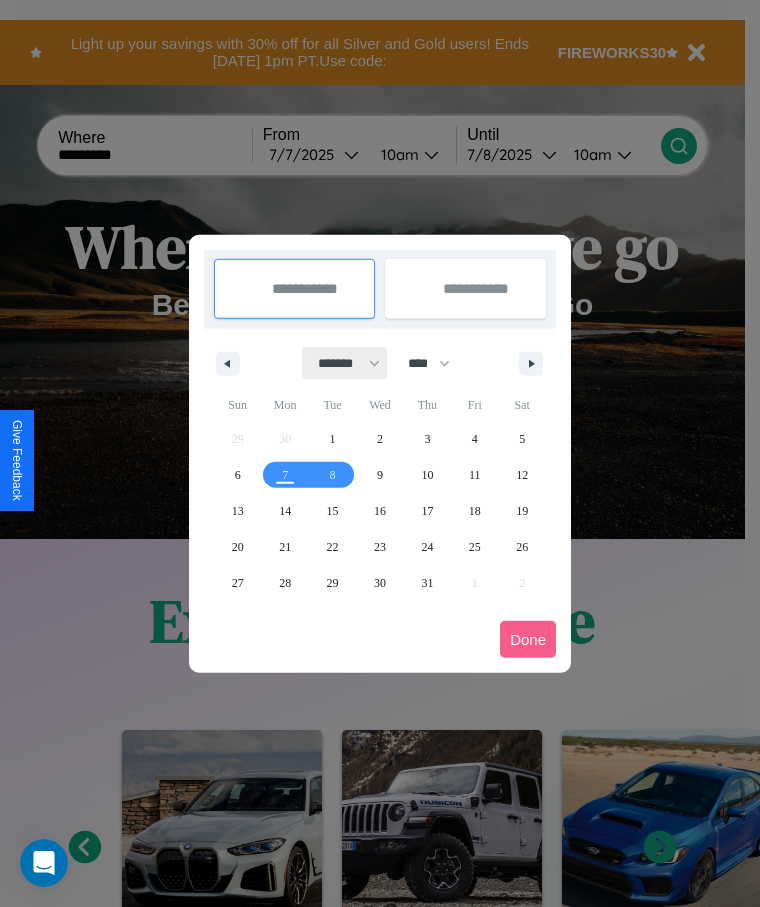 click on "******* ******** ***** ***** *** **** **** ****** ********* ******* ******** ********" at bounding box center (345, 363) 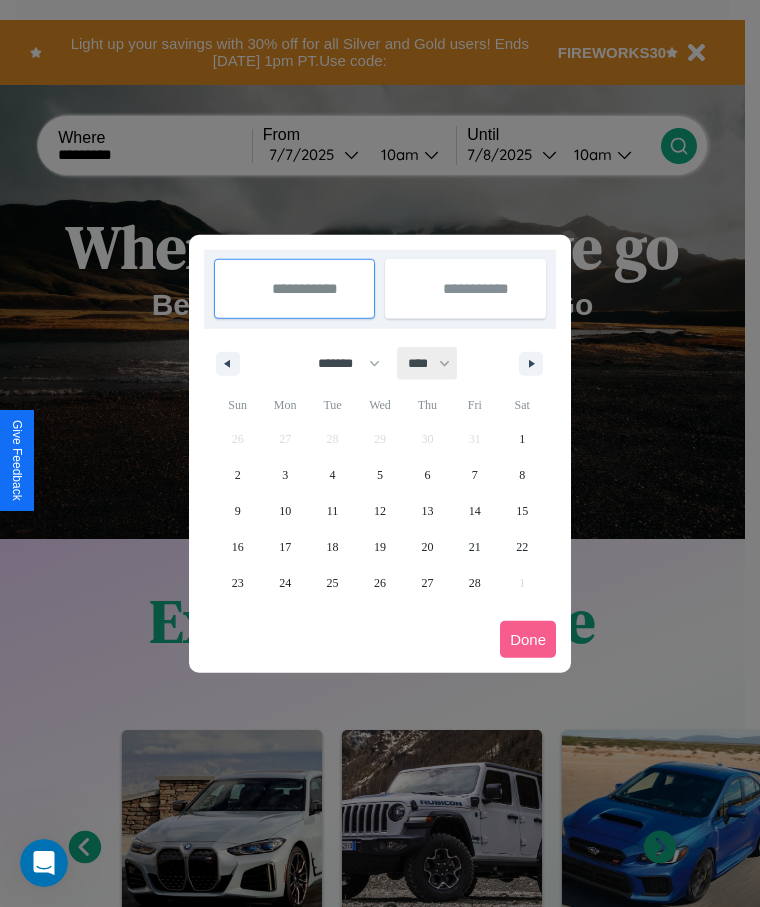 click on "**** **** **** **** **** **** **** **** **** **** **** **** **** **** **** **** **** **** **** **** **** **** **** **** **** **** **** **** **** **** **** **** **** **** **** **** **** **** **** **** **** **** **** **** **** **** **** **** **** **** **** **** **** **** **** **** **** **** **** **** **** **** **** **** **** **** **** **** **** **** **** **** **** **** **** **** **** **** **** **** **** **** **** **** **** **** **** **** **** **** **** **** **** **** **** **** **** **** **** **** **** **** **** **** **** **** **** **** **** **** **** **** **** **** **** **** **** **** **** **** ****" at bounding box center [428, 363] 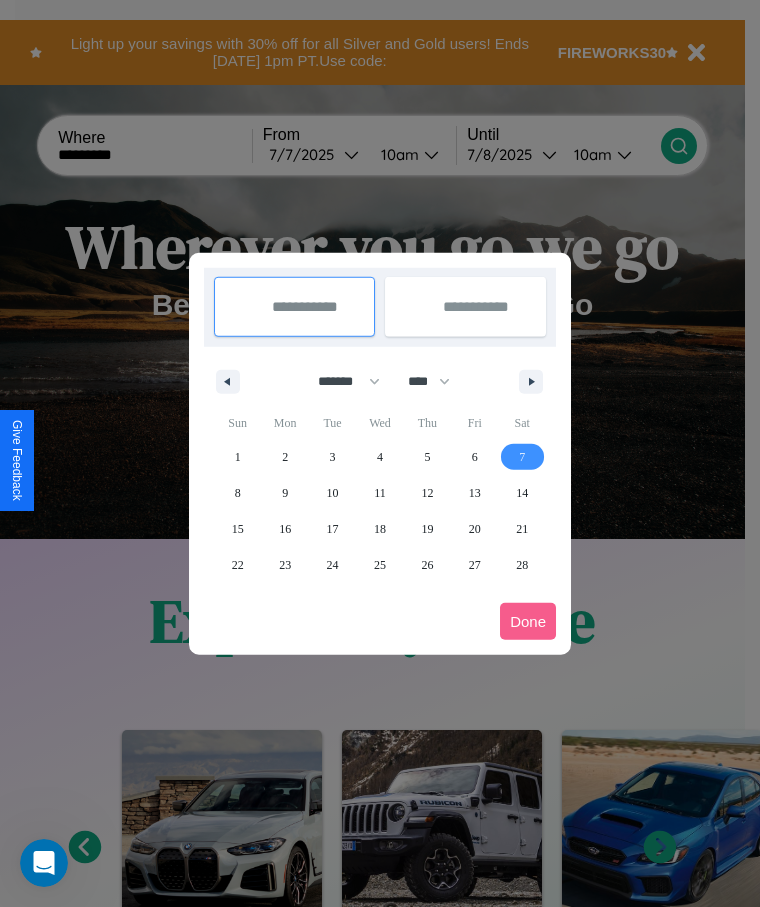 click on "7" at bounding box center [522, 457] 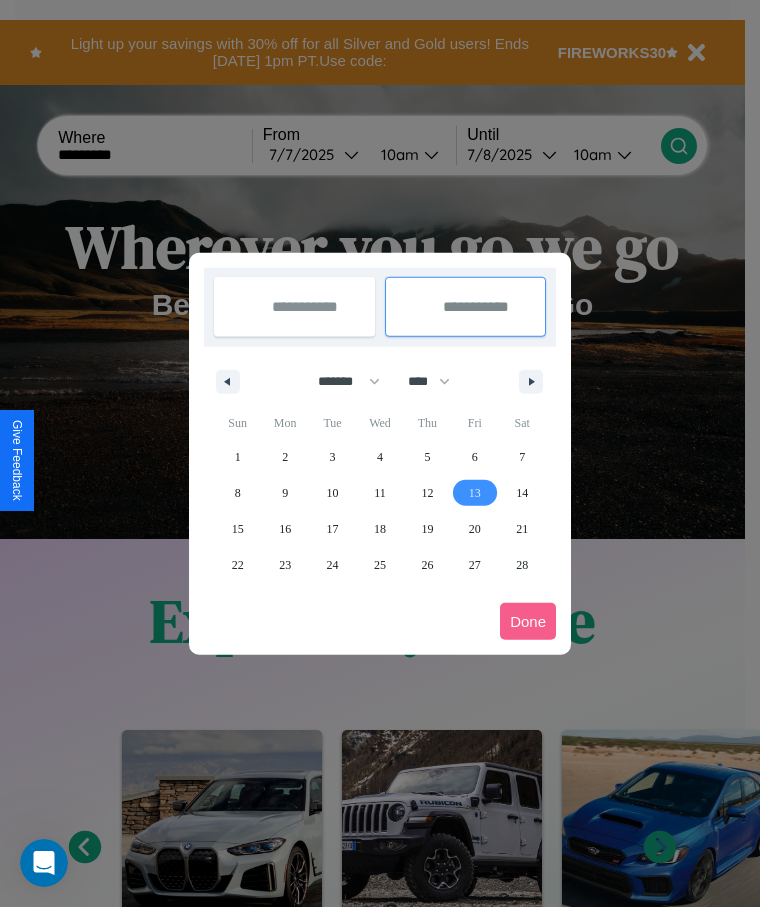 click on "13" at bounding box center (475, 493) 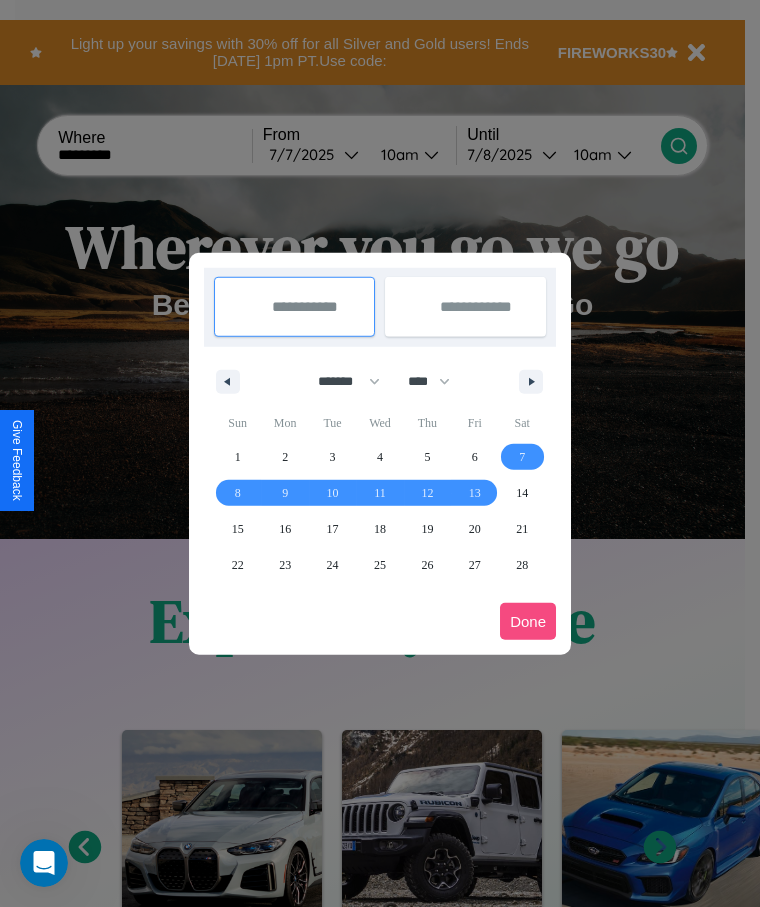 click on "Done" at bounding box center (528, 621) 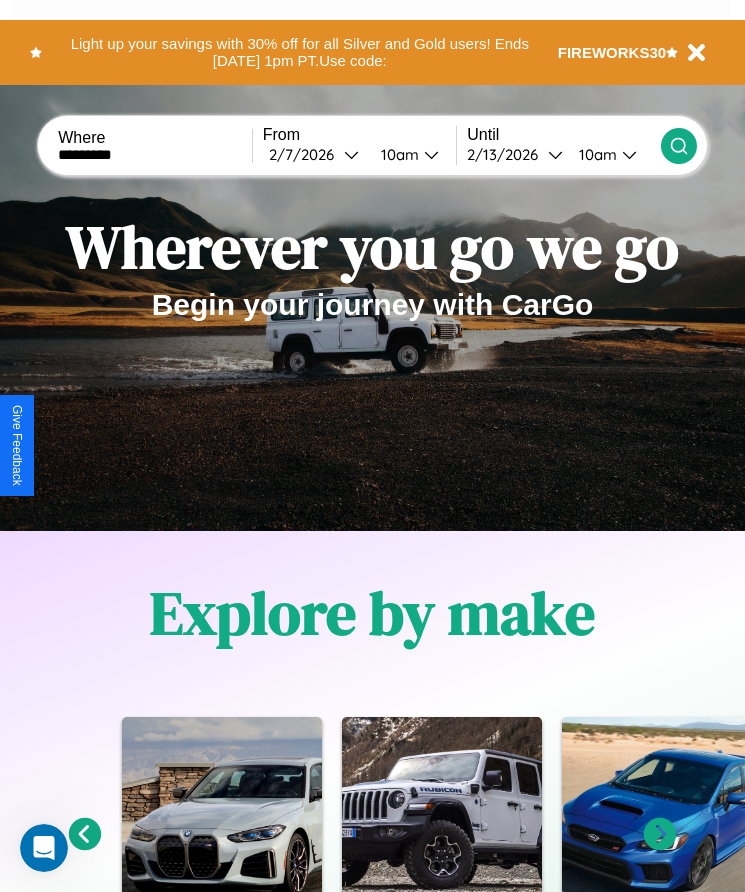 click on "10am" at bounding box center (397, 154) 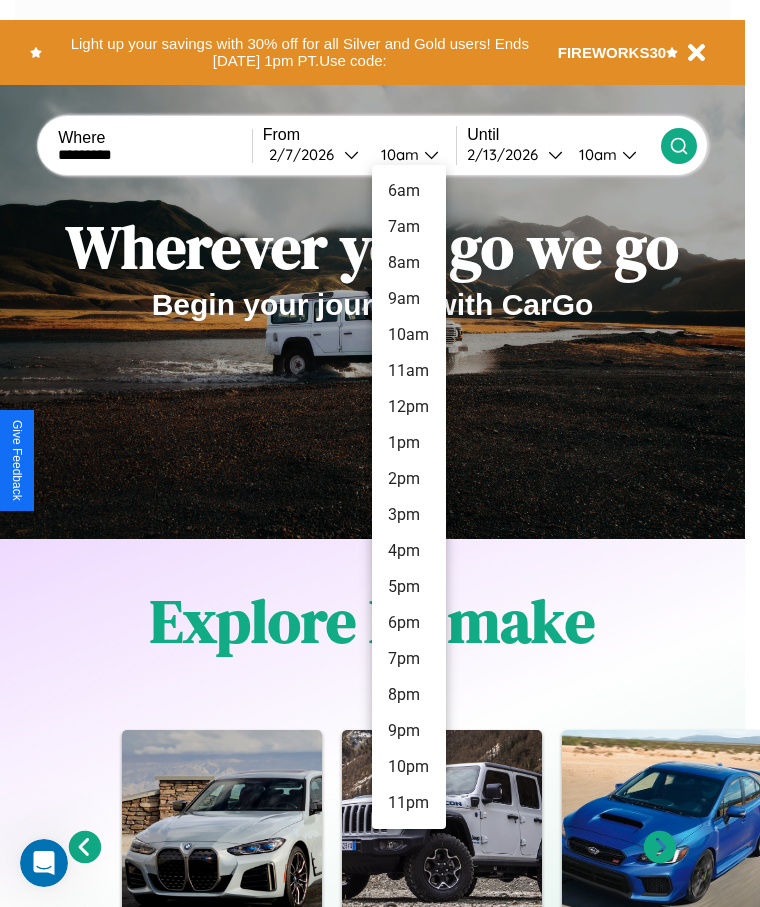 click on "12pm" at bounding box center (409, 407) 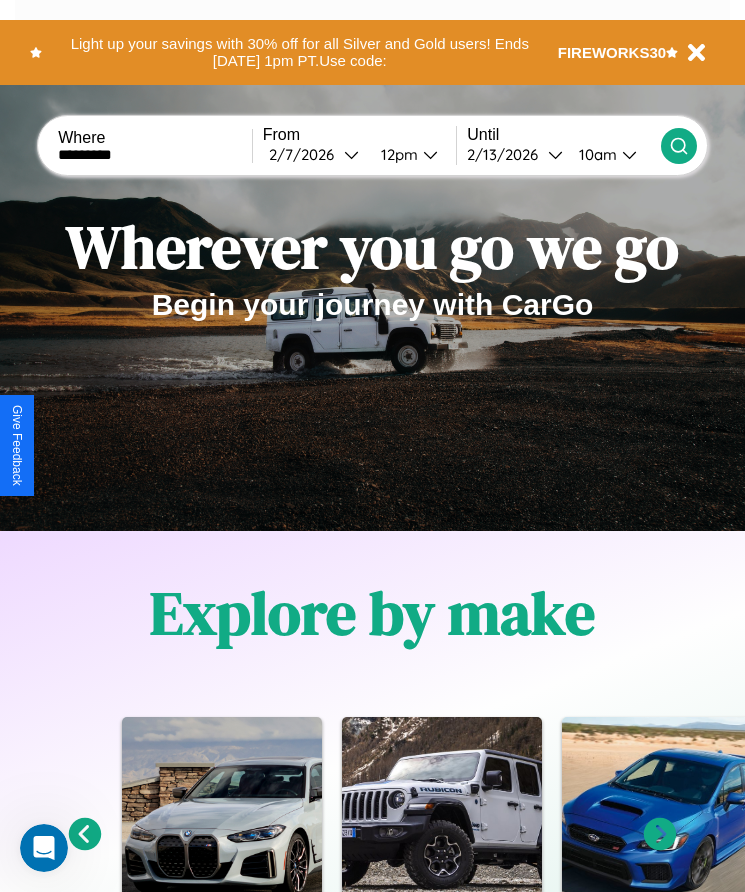 click 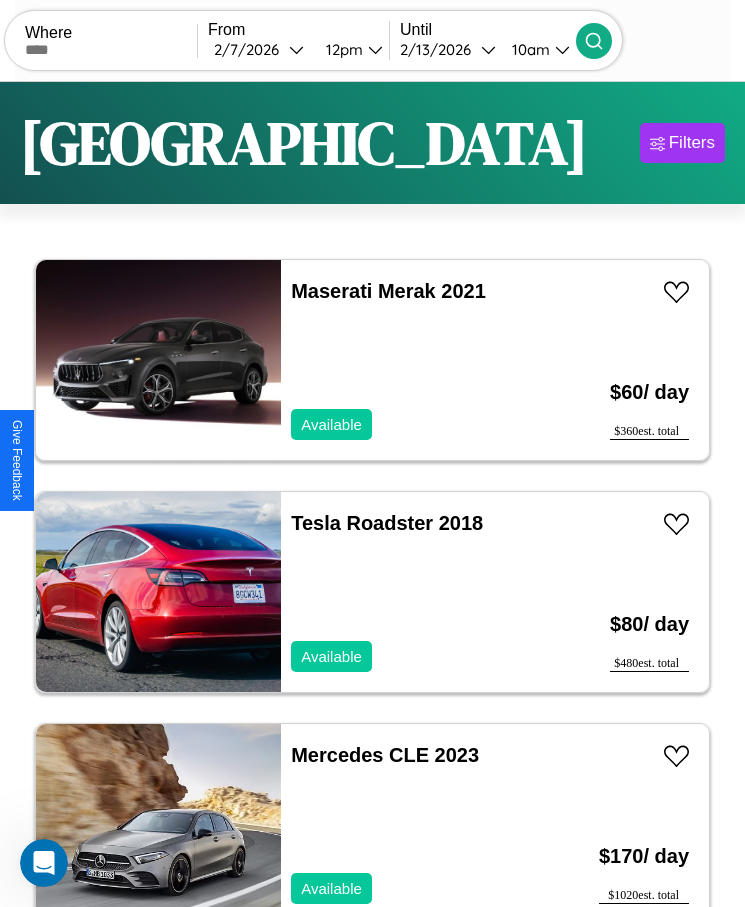 scroll, scrollTop: 50, scrollLeft: 0, axis: vertical 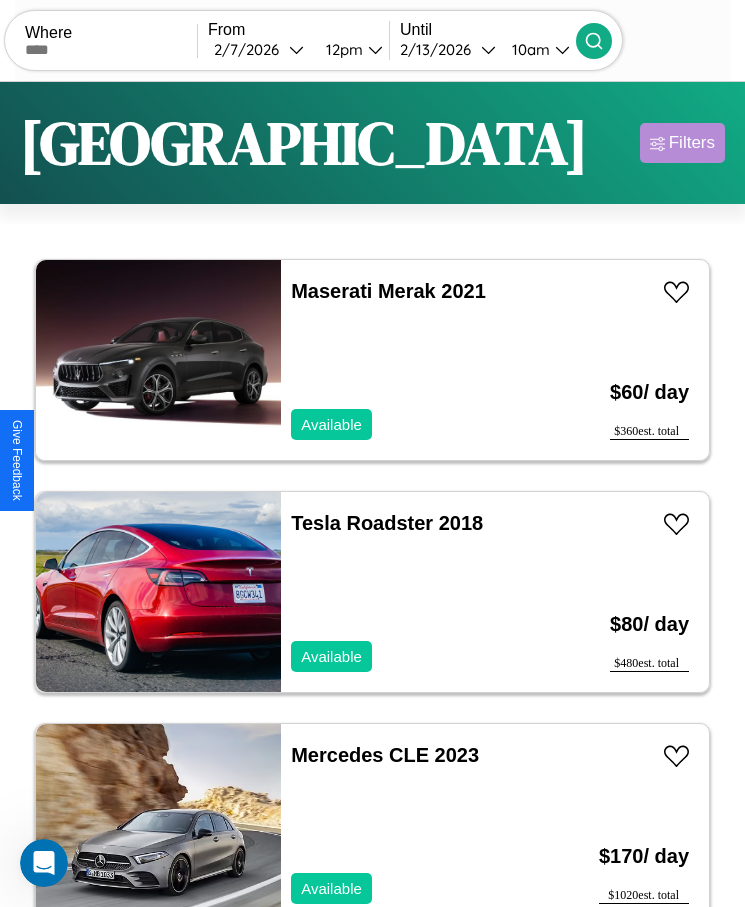 click on "Filters" at bounding box center (692, 143) 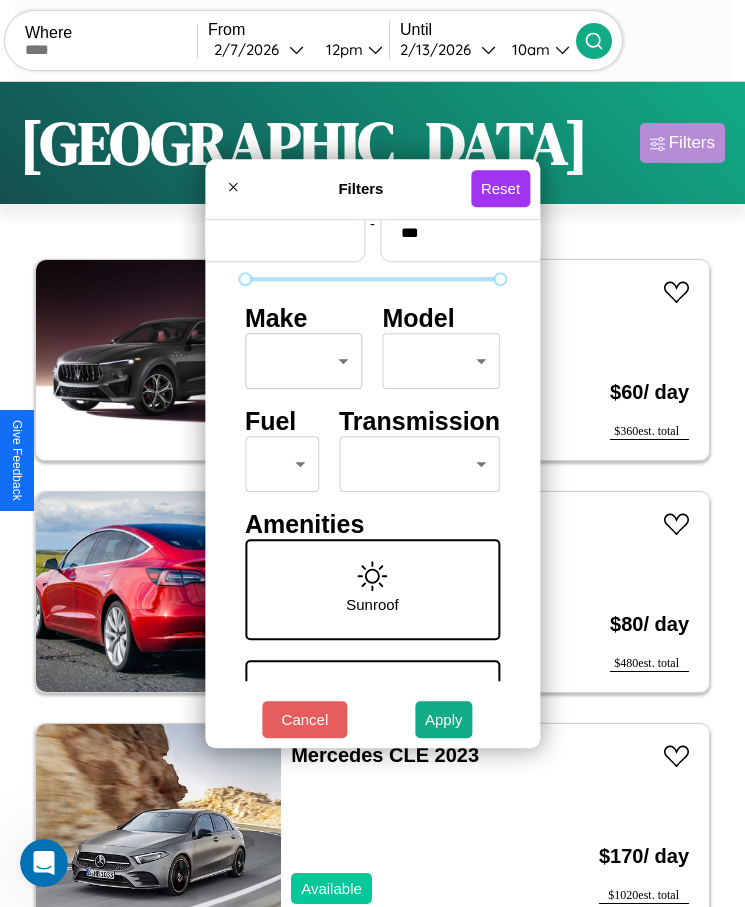 scroll, scrollTop: 85, scrollLeft: 0, axis: vertical 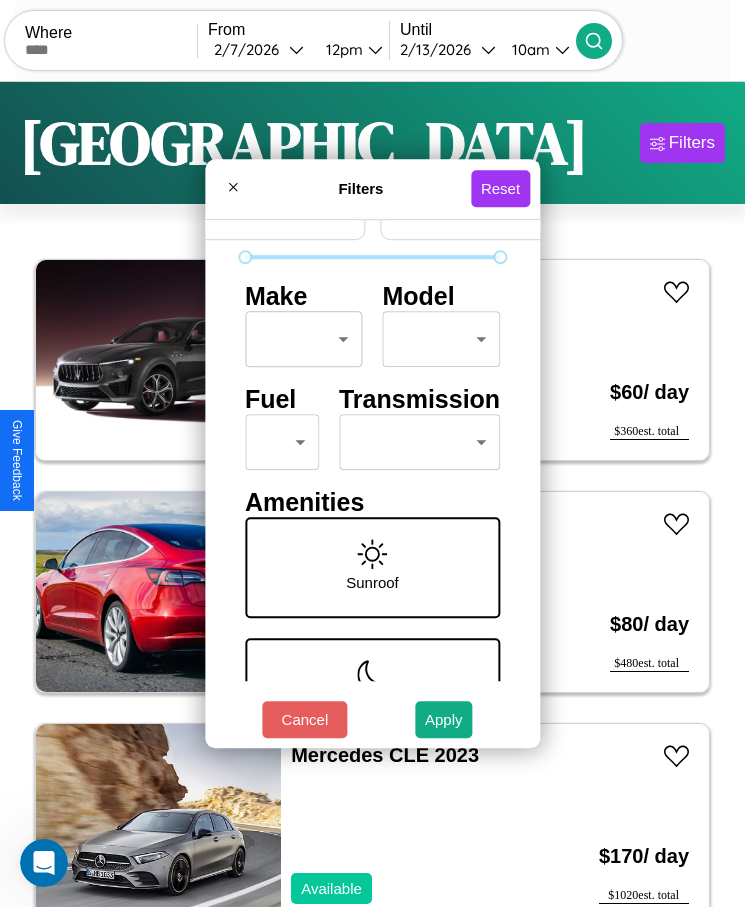 click on "CarGo Where From [DATE] 12pm Until [DATE] 10am Become a Host Login Sign Up [GEOGRAPHIC_DATA] Filters 125  cars in this area These cars can be picked up in this city. Maserati   Merak   2021 Available $ 60  / day $ 360  est. total Tesla   Roadster   2018 Available $ 80  / day $ 480  est. total Mercedes   CLE   2023 Available $ 170  / day $ 1020  est. total Chrysler   Sebring   2019 Available $ 180  / day $ 1080  est. total Lincoln   Nautilus   2016 Available $ 80  / day $ 480  est. total Aston [PERSON_NAME]   V12 Vantage   2022 Available $ 50  / day $ 300  est. total Hummer   H1   2016 Available $ 60  / day $ 360  est. total Ferrari   F8 Tributo   2024 Unavailable $ 100  / day $ 600  est. total Jeep   Patriot   2016 Available $ 80  / day $ 480  est. total Ferrari   F60 America   2019 Available $ 140  / day $ 840  est. total Ford   Expedition EL   2017 Available $ 180  / day $ 1080  est. total Hyundai   Hyundai Translead Trailers   2018 Available $ 180  / day $ 1080  est. total Chevrolet   C5   2014 Available $ $" at bounding box center [372, 478] 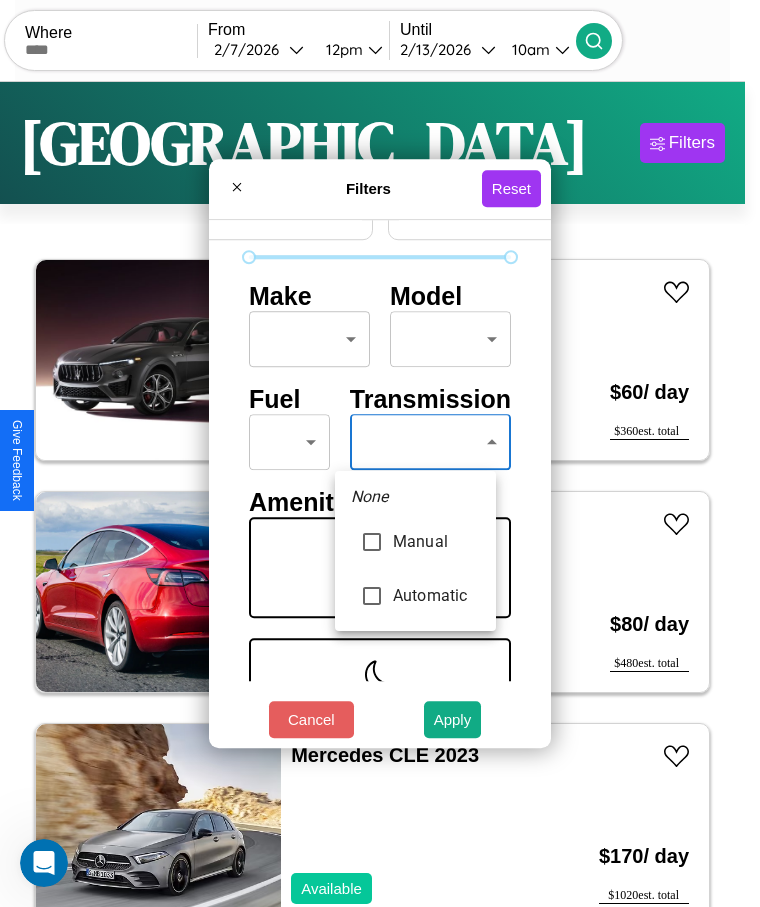 type on "*********" 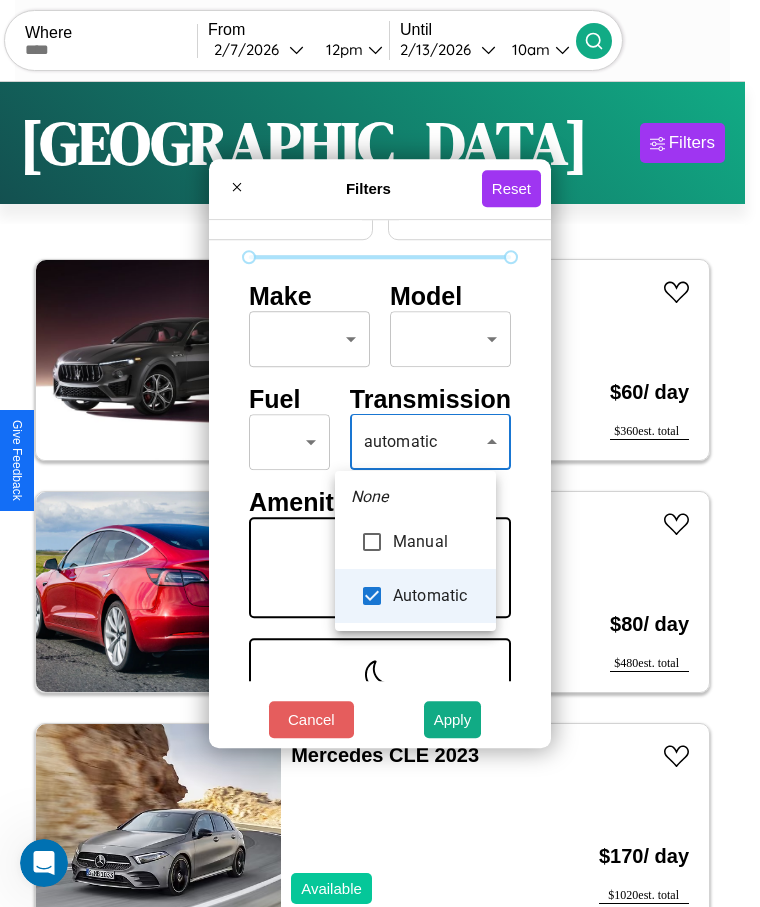 click at bounding box center (380, 453) 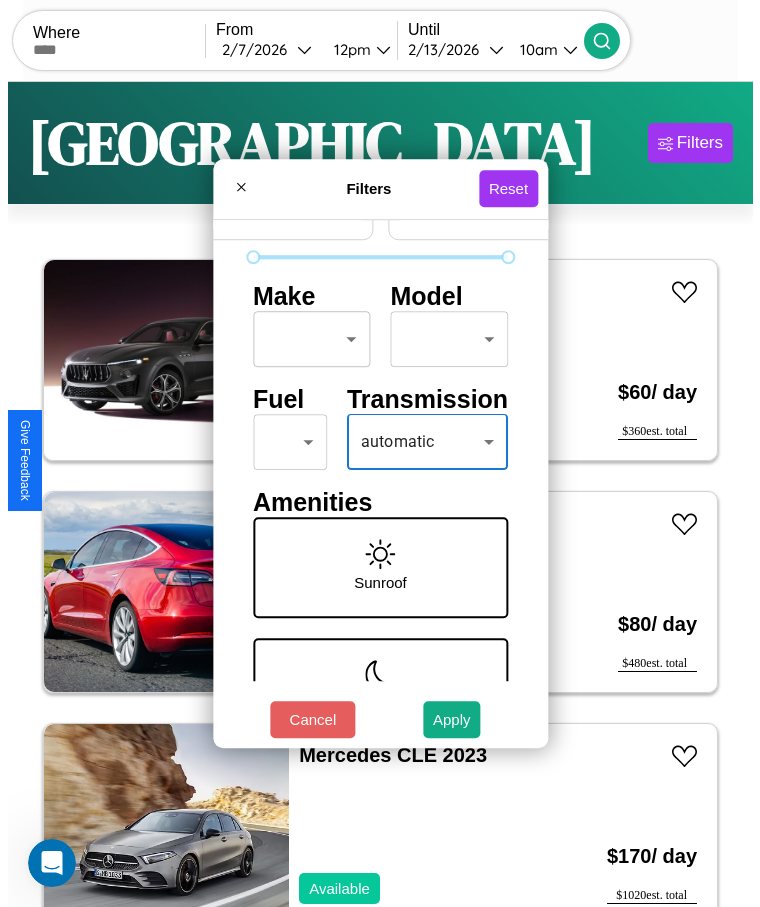 scroll, scrollTop: 0, scrollLeft: 0, axis: both 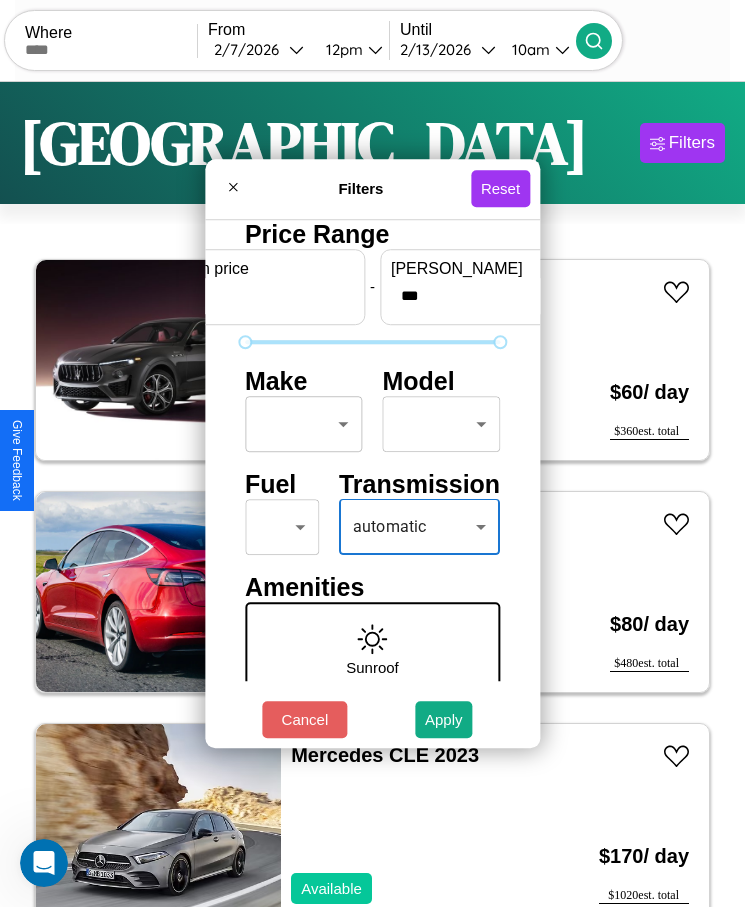 click on "CarGo Where From [DATE] 12pm Until [DATE] 10am Become a Host Login Sign Up [GEOGRAPHIC_DATA] Filters 125  cars in this area These cars can be picked up in this city. Maserati   Merak   2021 Available $ 60  / day $ 360  est. total Tesla   Roadster   2018 Available $ 80  / day $ 480  est. total Mercedes   CLE   2023 Available $ 170  / day $ 1020  est. total Chrysler   Sebring   2019 Available $ 180  / day $ 1080  est. total Lincoln   Nautilus   2016 Available $ 80  / day $ 480  est. total Aston [PERSON_NAME]   V12 Vantage   2022 Available $ 50  / day $ 300  est. total Hummer   H1   2016 Available $ 60  / day $ 360  est. total Ferrari   F8 Tributo   2024 Unavailable $ 100  / day $ 600  est. total Jeep   Patriot   2016 Available $ 80  / day $ 480  est. total Ferrari   F60 America   2019 Available $ 140  / day $ 840  est. total Ford   Expedition EL   2017 Available $ 180  / day $ 1080  est. total Hyundai   Hyundai Translead Trailers   2018 Available $ 180  / day $ 1080  est. total Chevrolet   C5   2014 Available $ $" at bounding box center [372, 478] 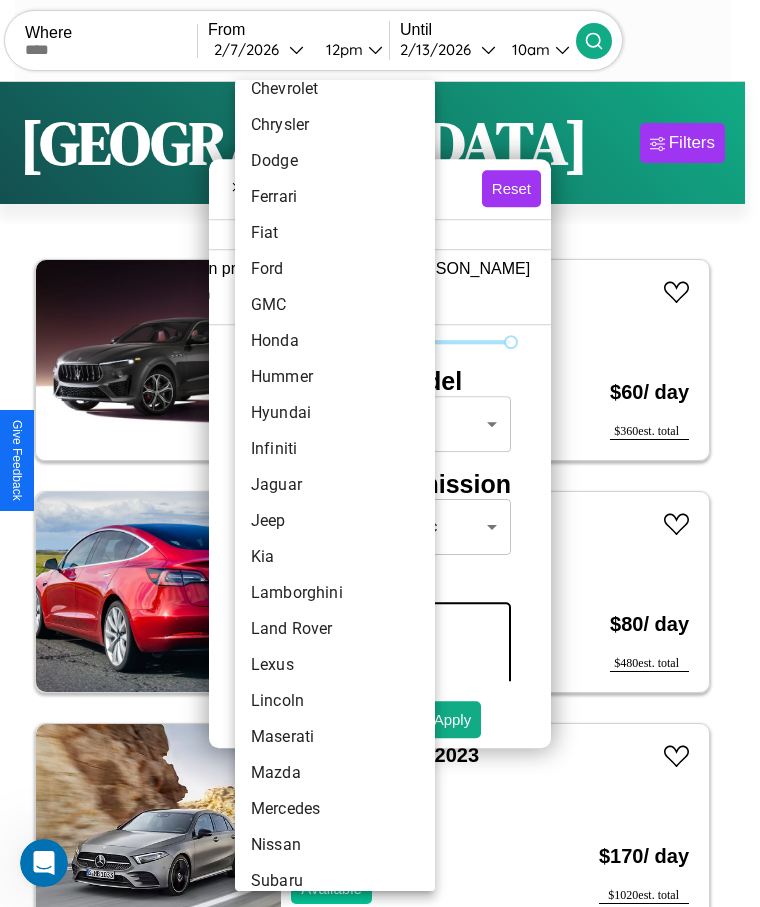 scroll, scrollTop: 449, scrollLeft: 0, axis: vertical 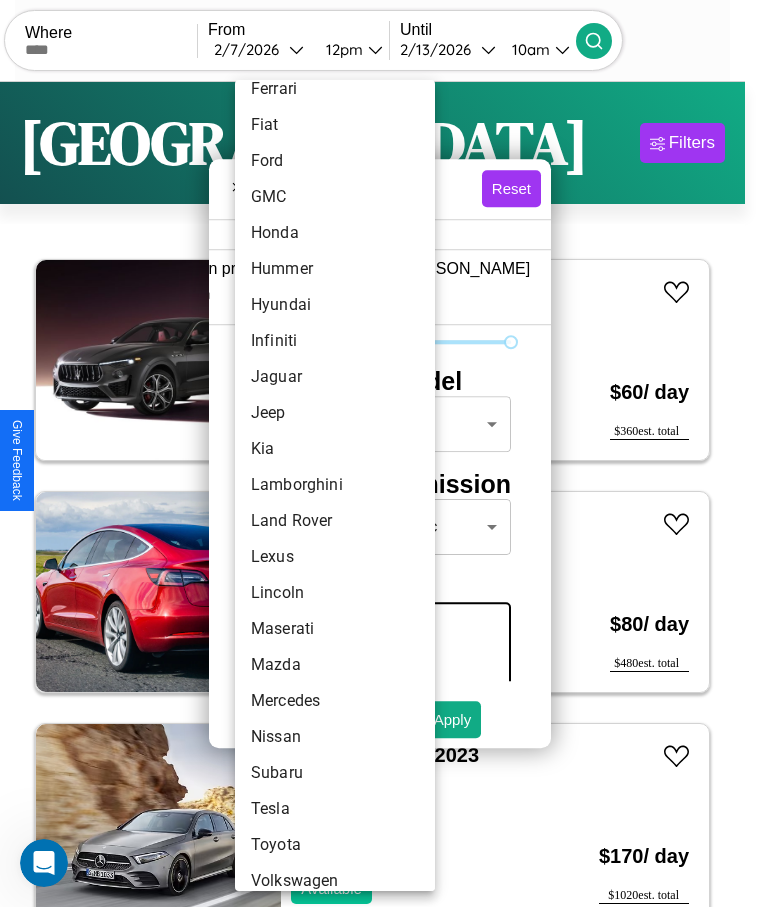 click on "Lamborghini" at bounding box center [335, 485] 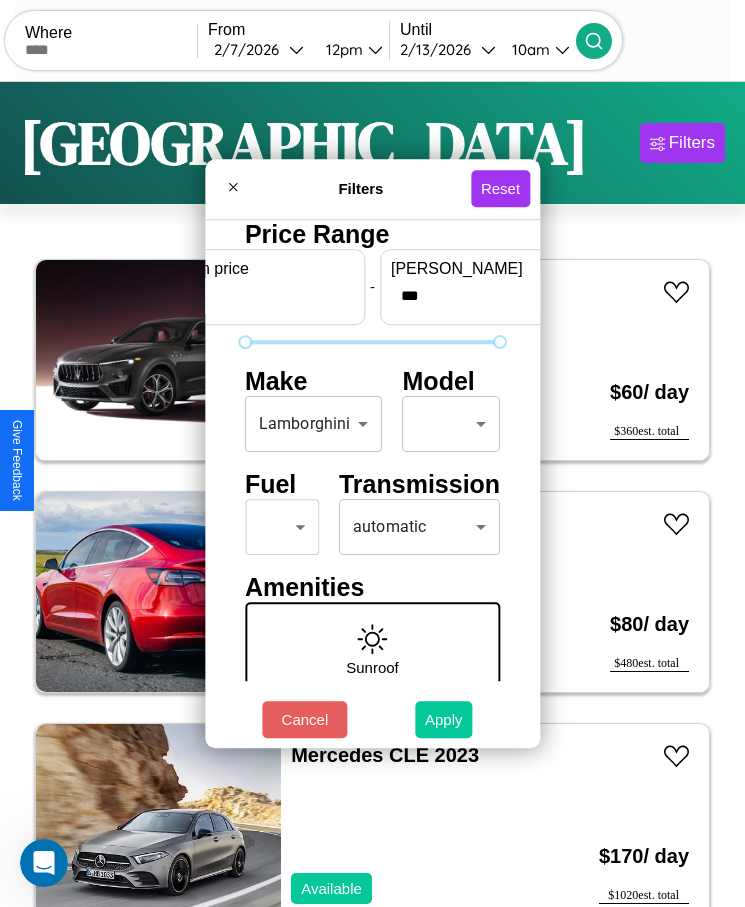 click on "Apply" at bounding box center (444, 719) 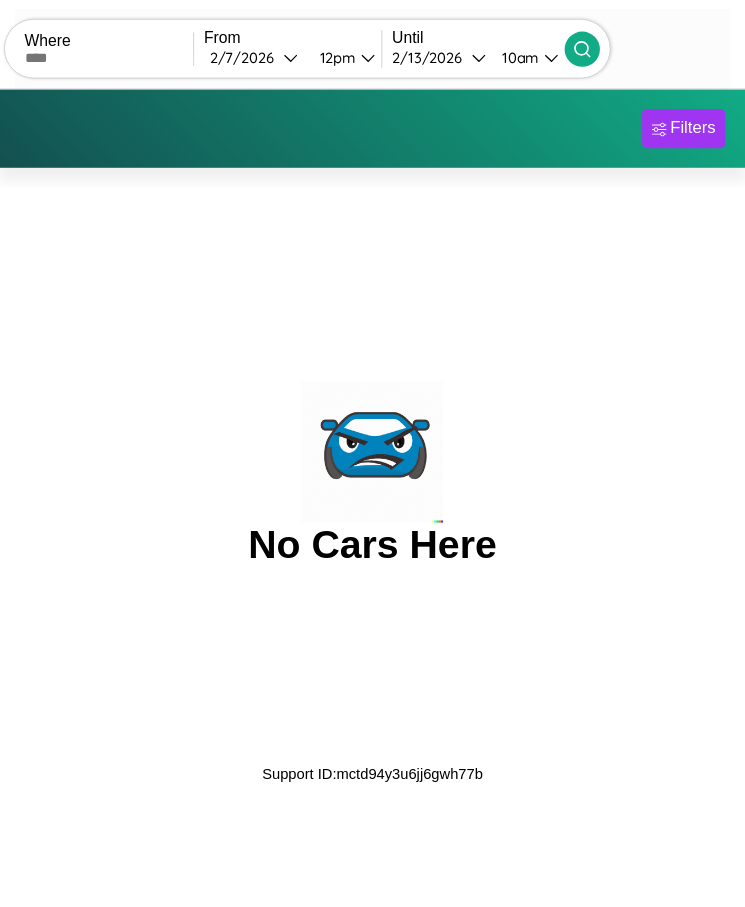 scroll, scrollTop: 0, scrollLeft: 0, axis: both 